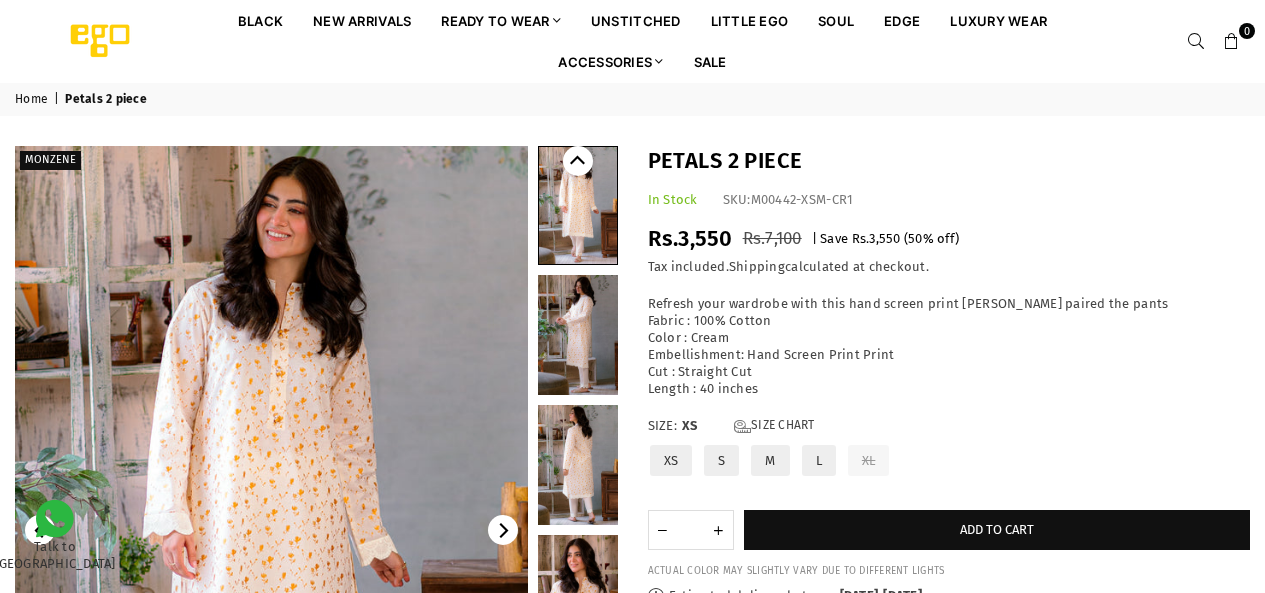 scroll, scrollTop: 0, scrollLeft: 0, axis: both 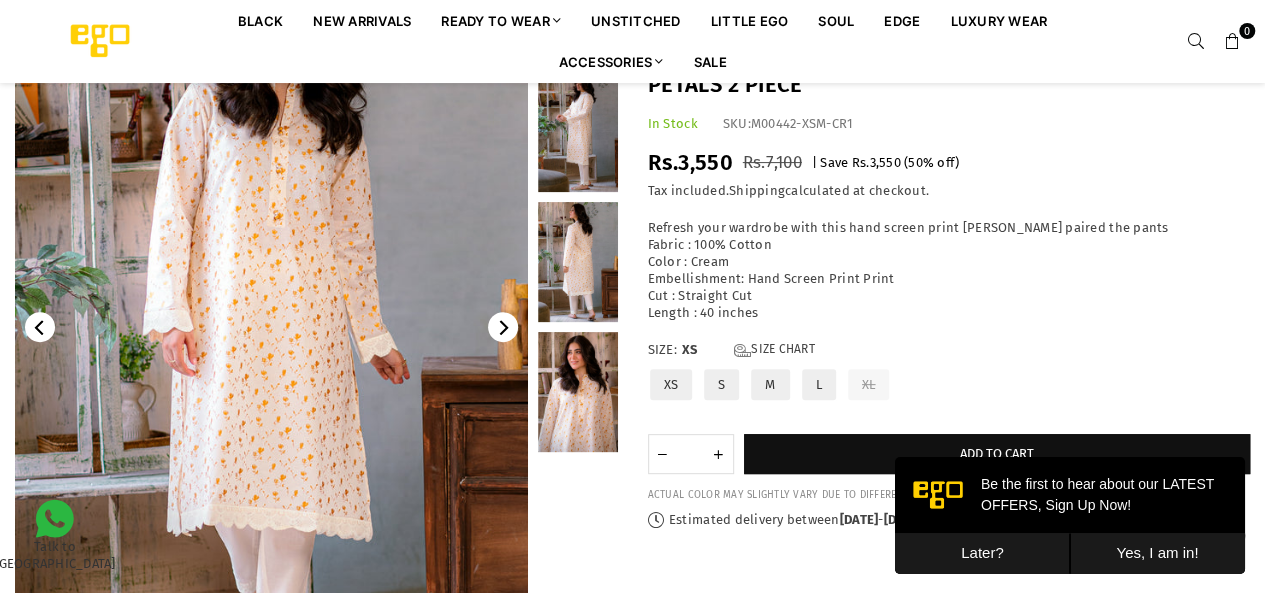 click at bounding box center [503, 327] 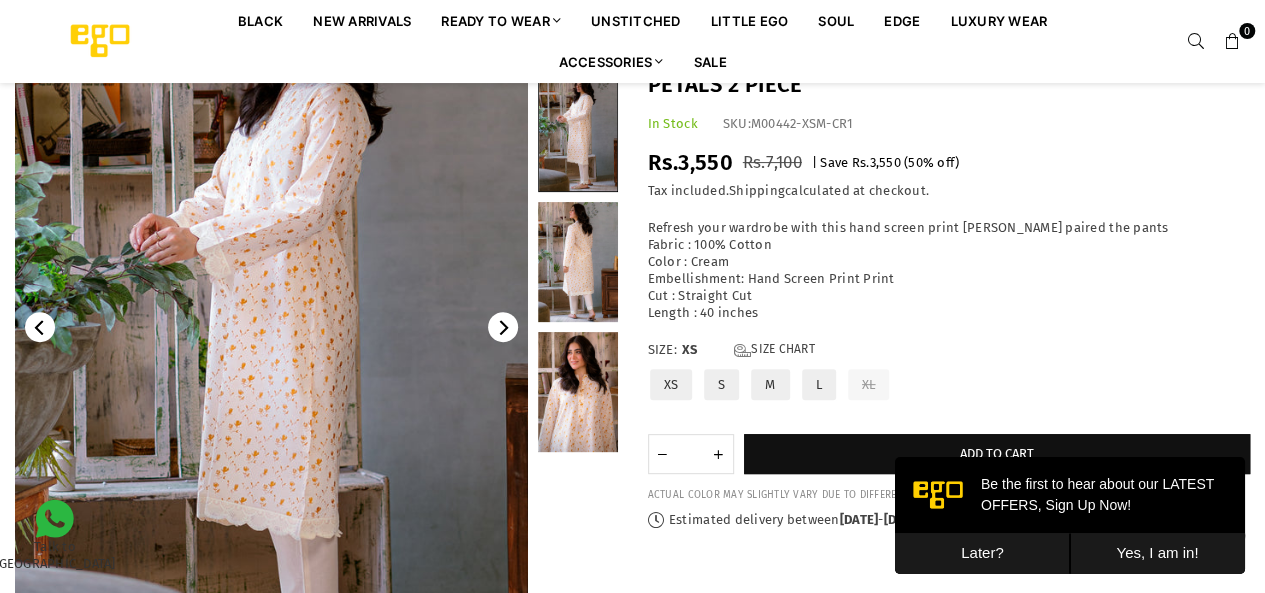click at bounding box center [503, 327] 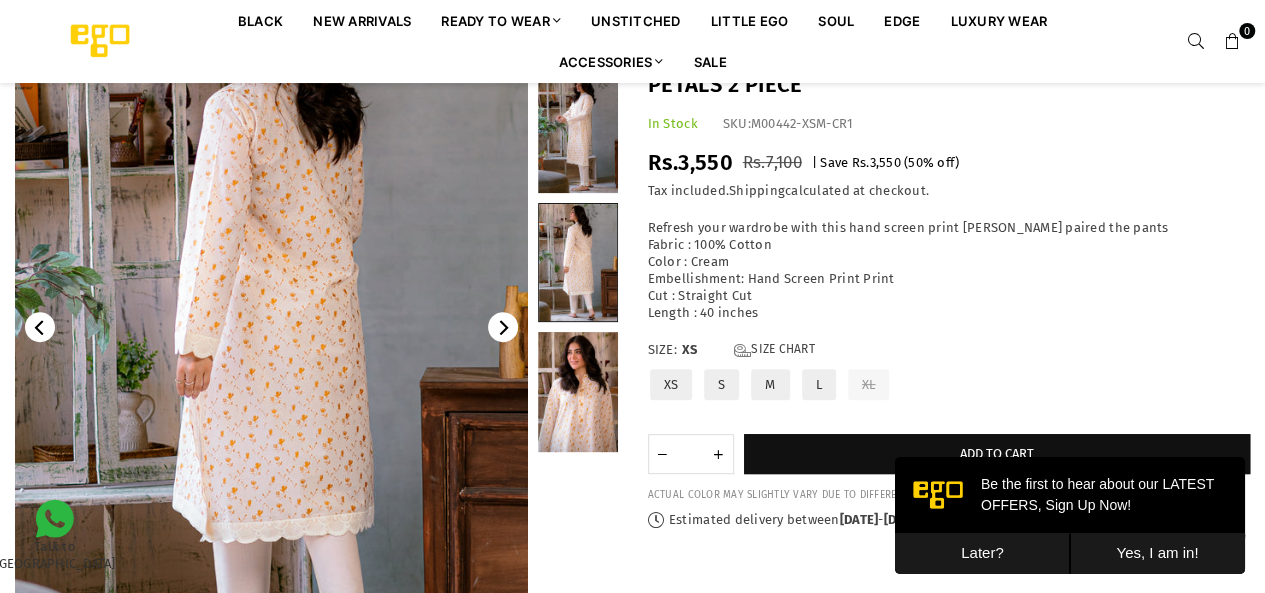 click at bounding box center [503, 327] 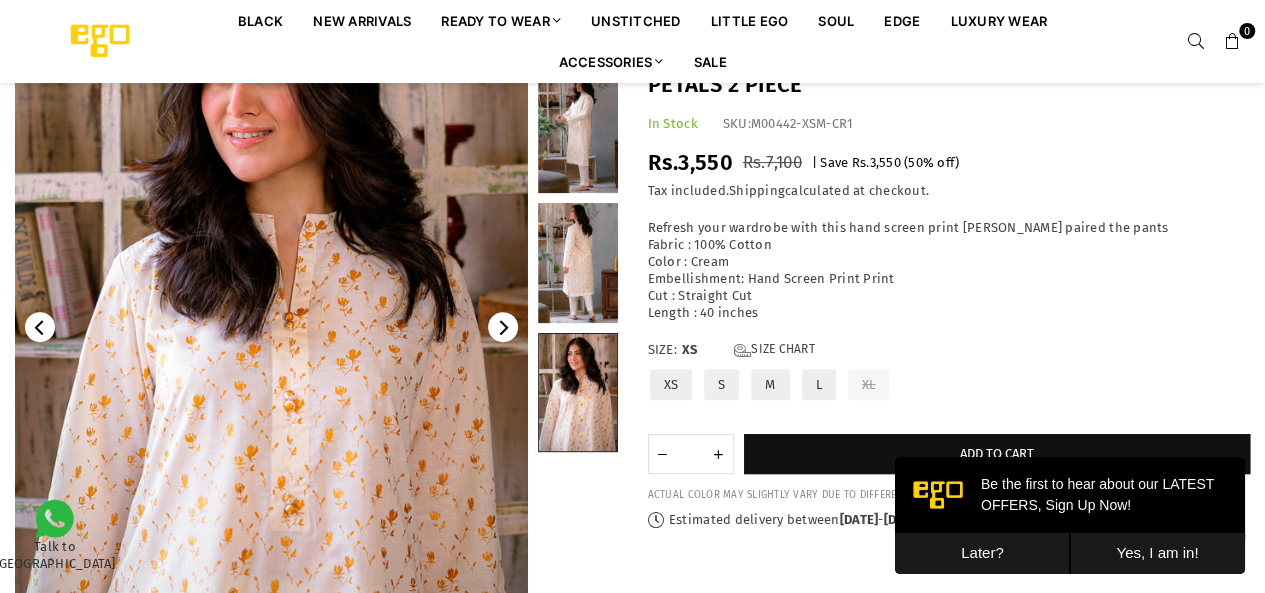 click at bounding box center [503, 327] 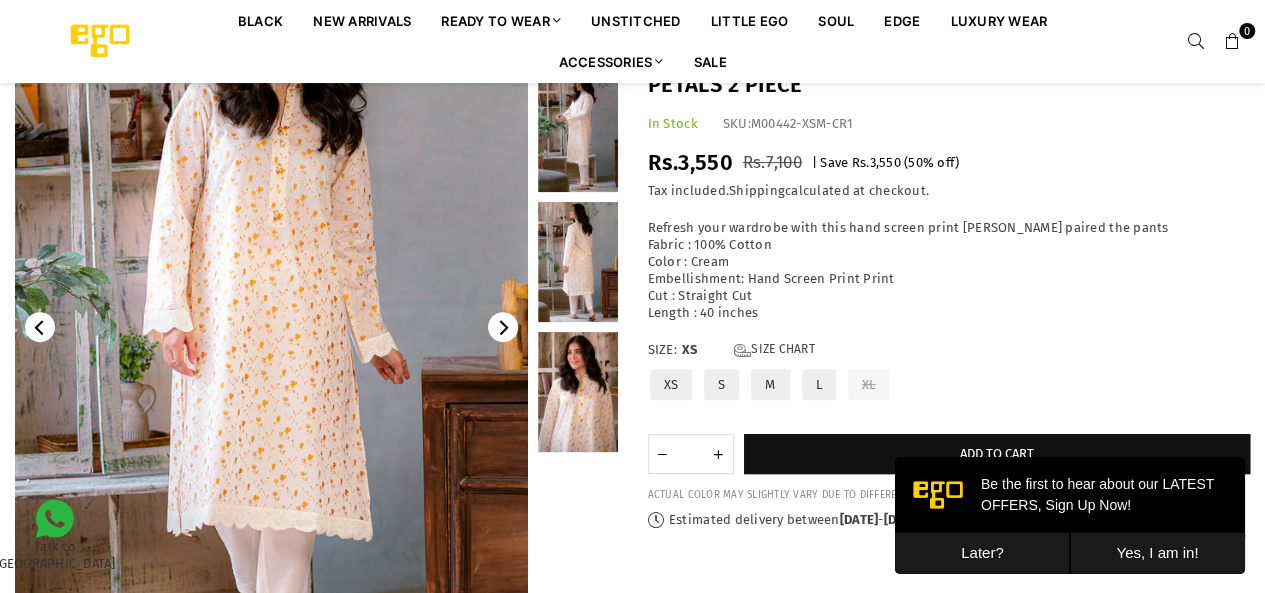 click at bounding box center (503, 327) 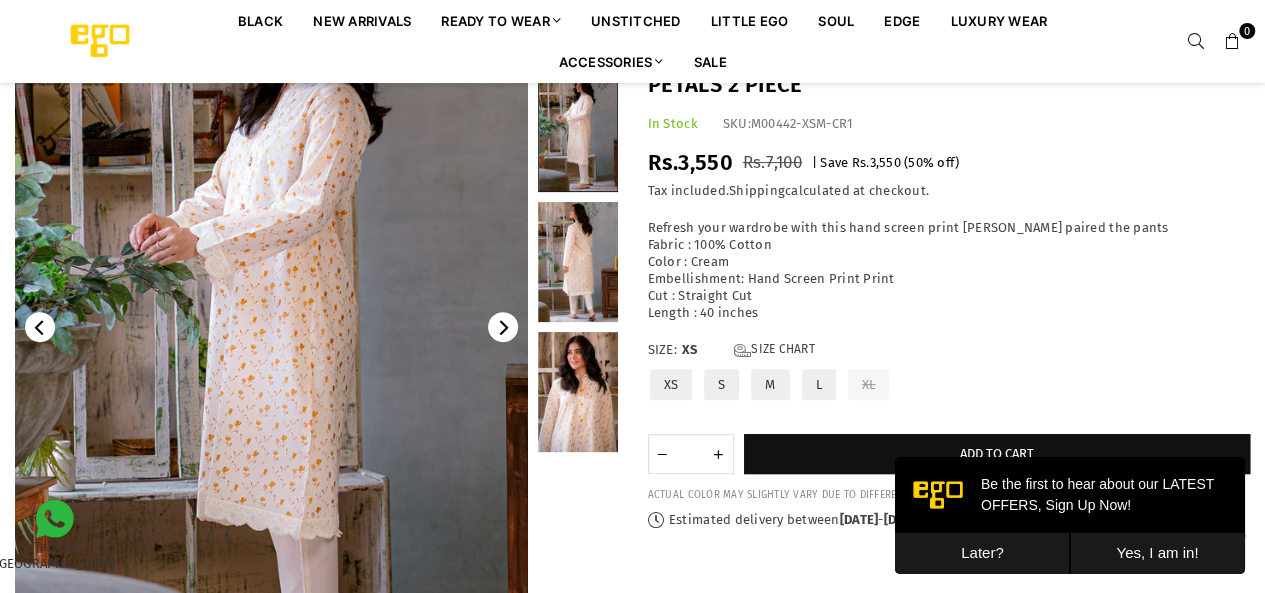 click at bounding box center (503, 327) 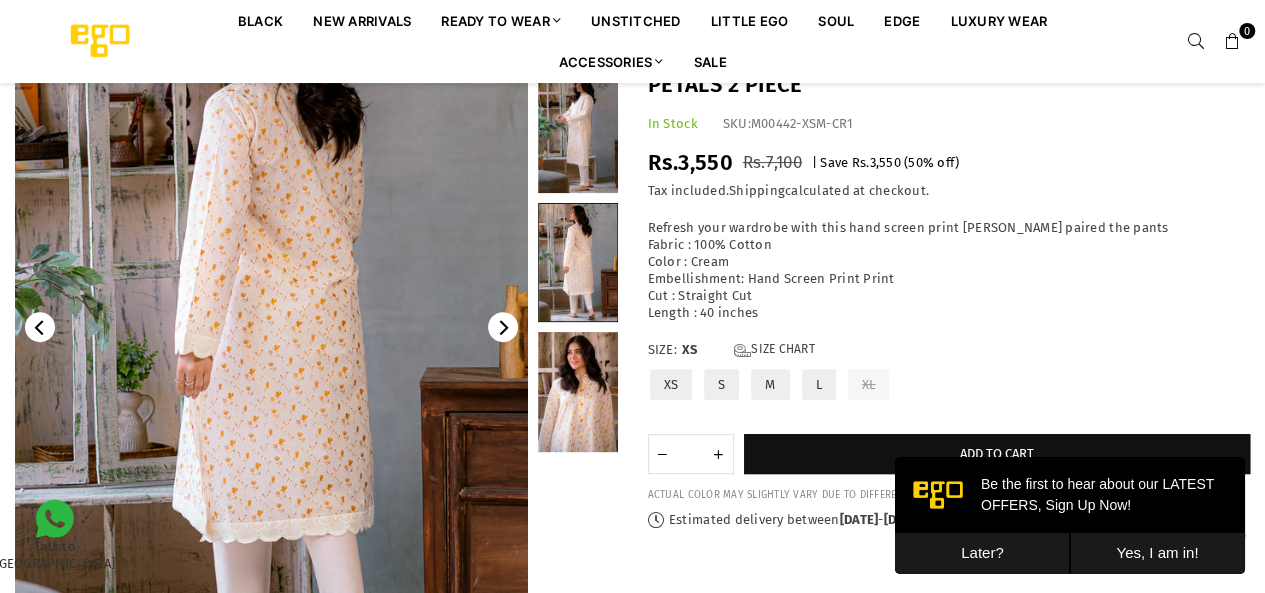 click at bounding box center [503, 327] 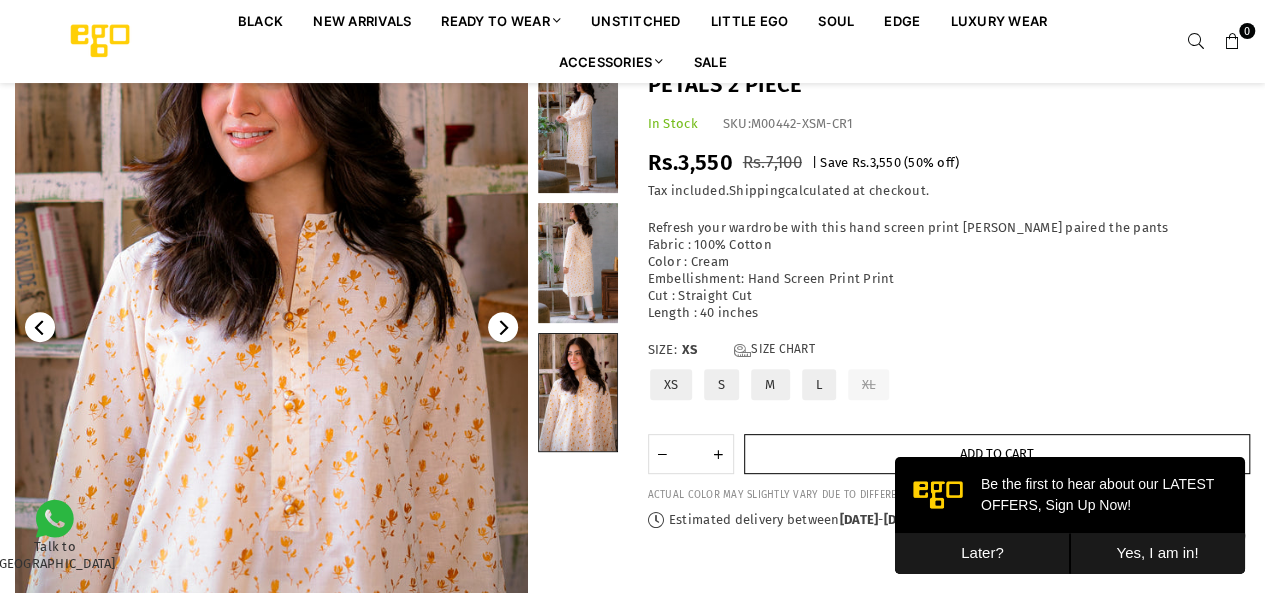 click on "Add to cart" at bounding box center [997, 454] 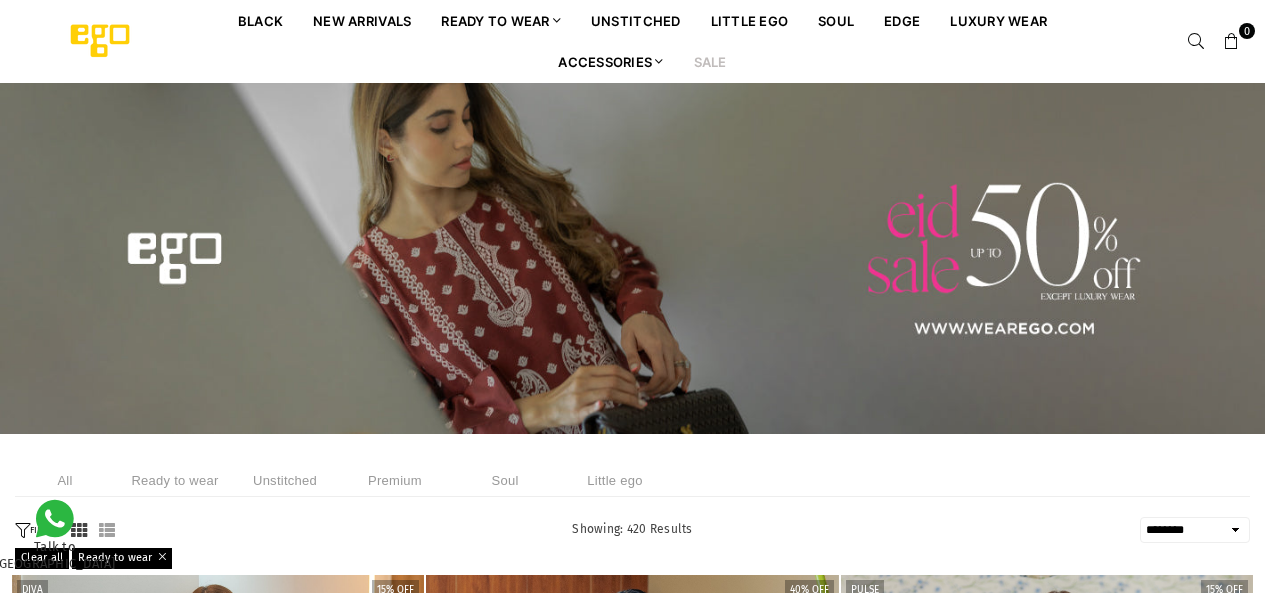 select on "******" 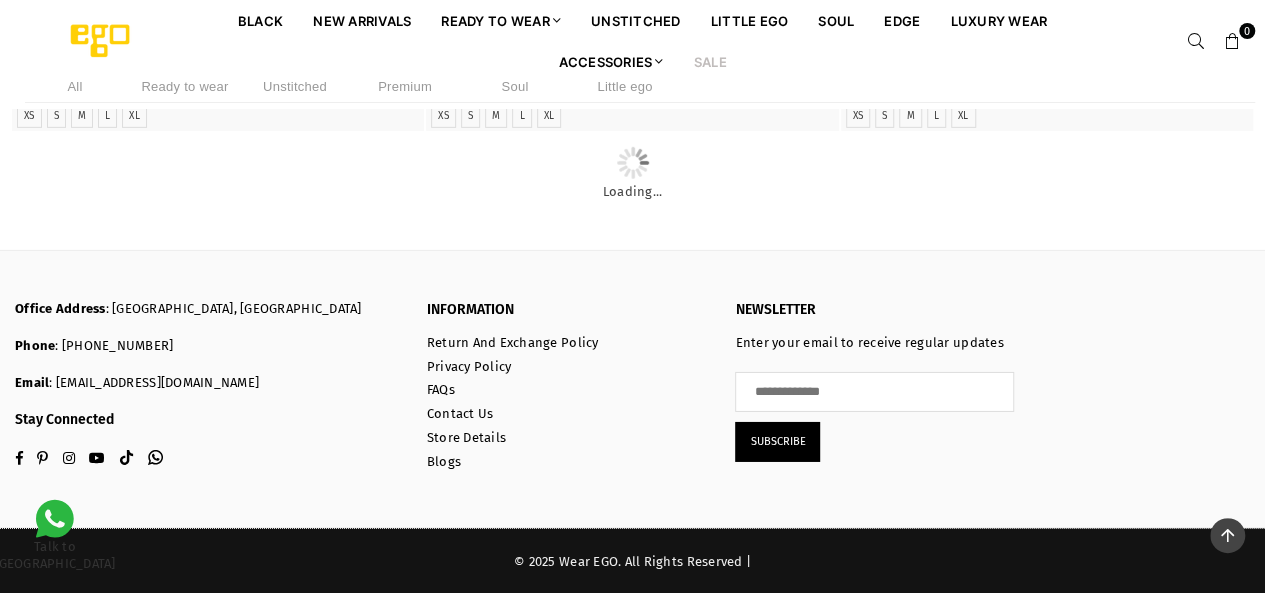 scroll, scrollTop: 3126, scrollLeft: 0, axis: vertical 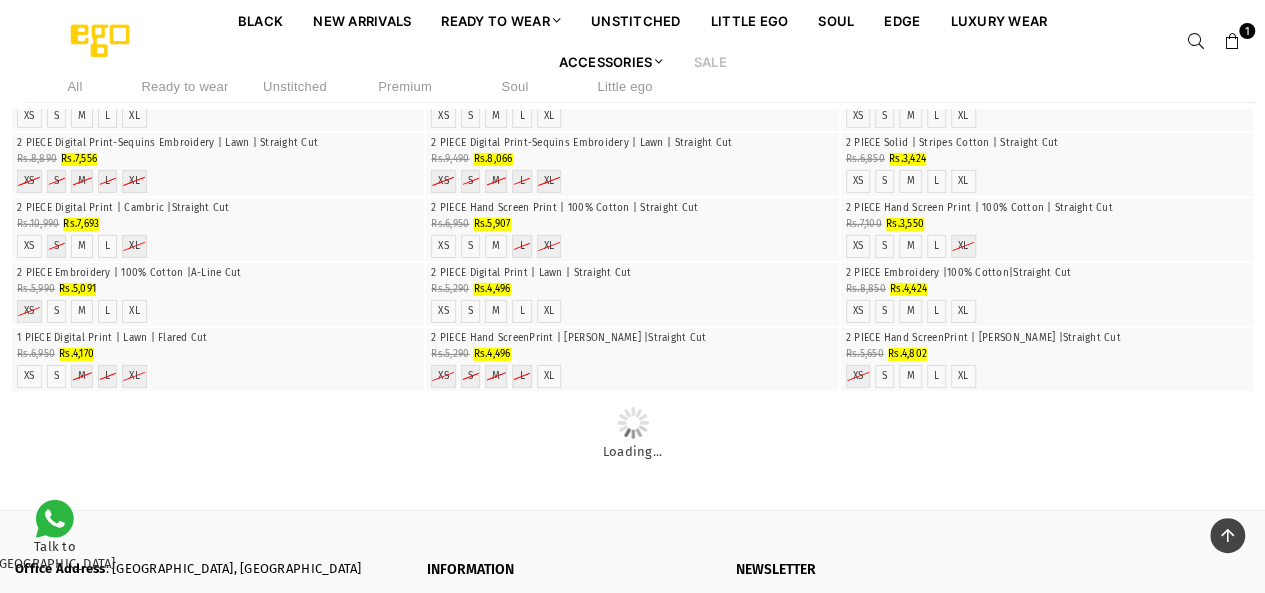 click on "Sale" at bounding box center (710, 61) 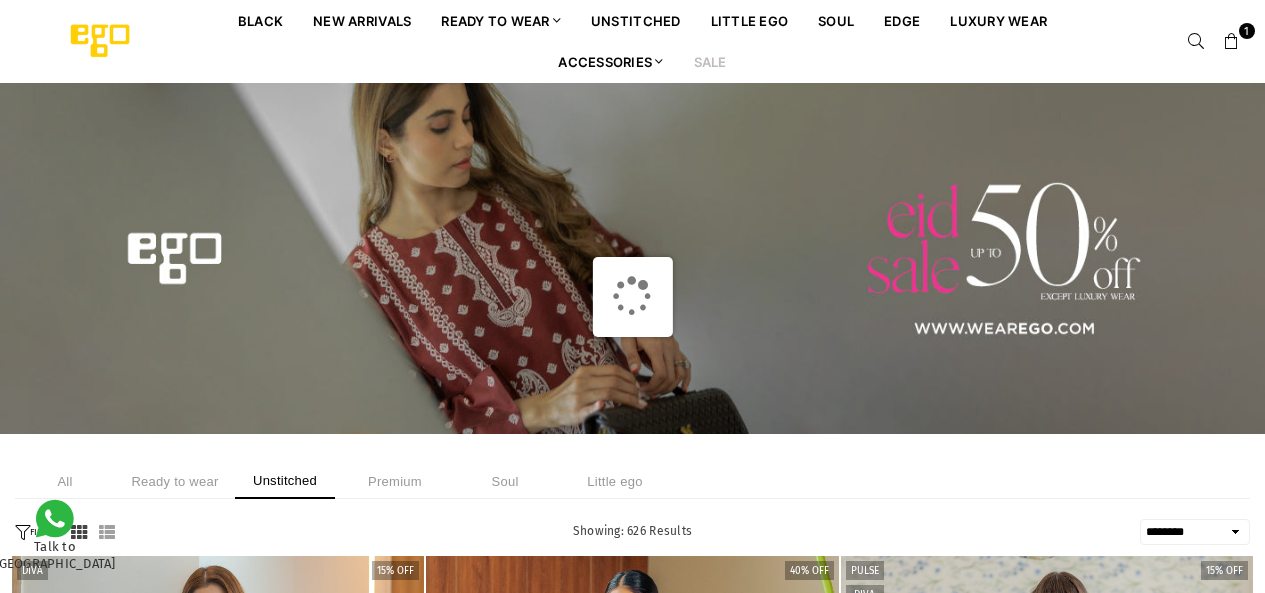 select on "******" 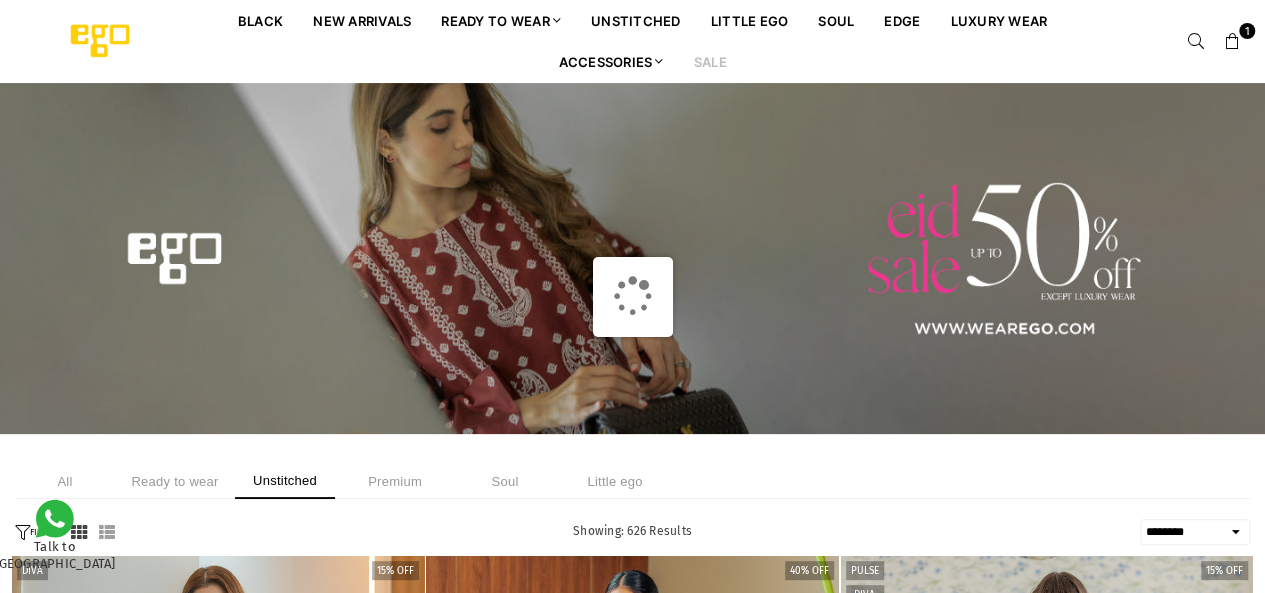 scroll, scrollTop: 0, scrollLeft: 0, axis: both 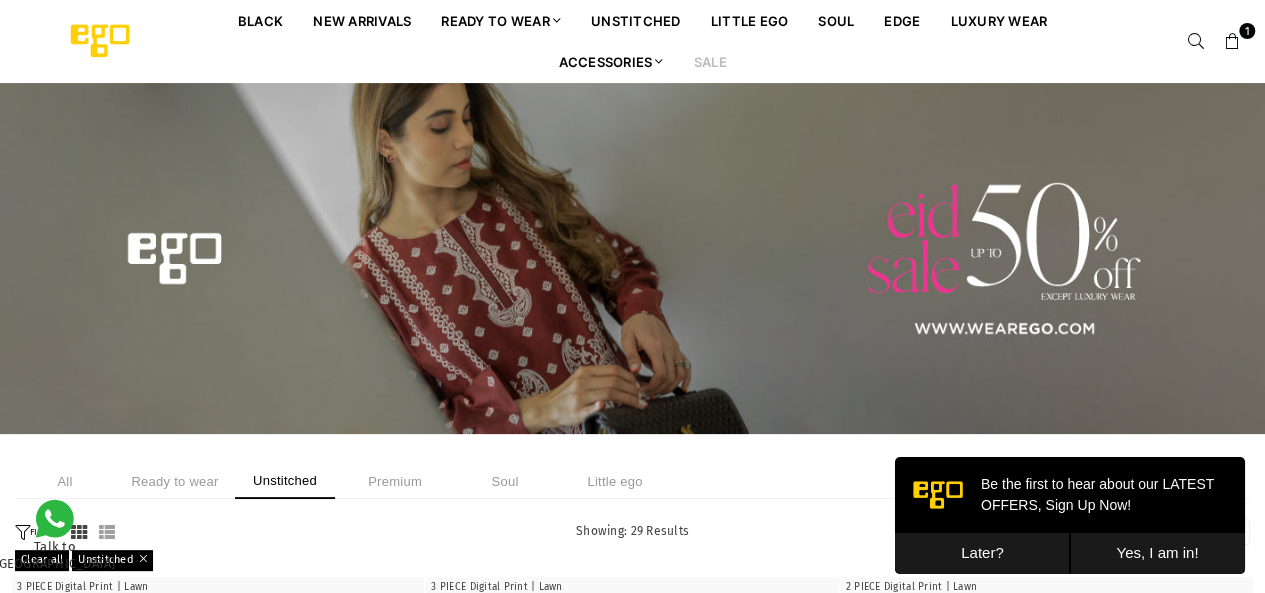 click on "Unstitched" at bounding box center (285, 481) 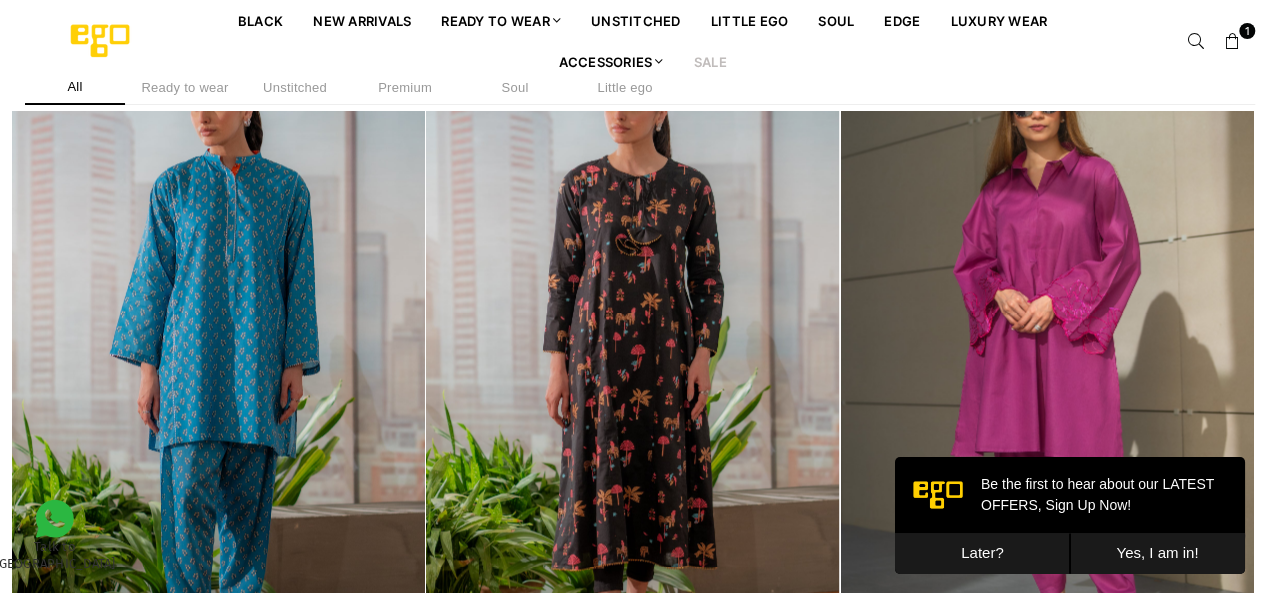 scroll, scrollTop: 1722, scrollLeft: 0, axis: vertical 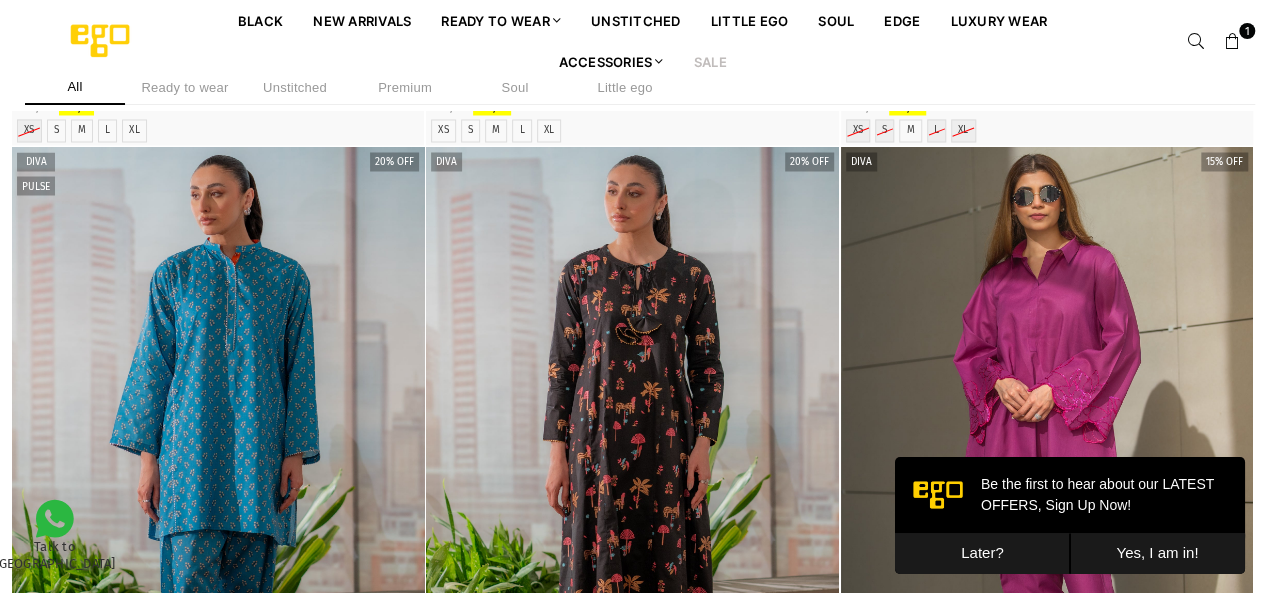 click on "Later?" at bounding box center (982, 553) 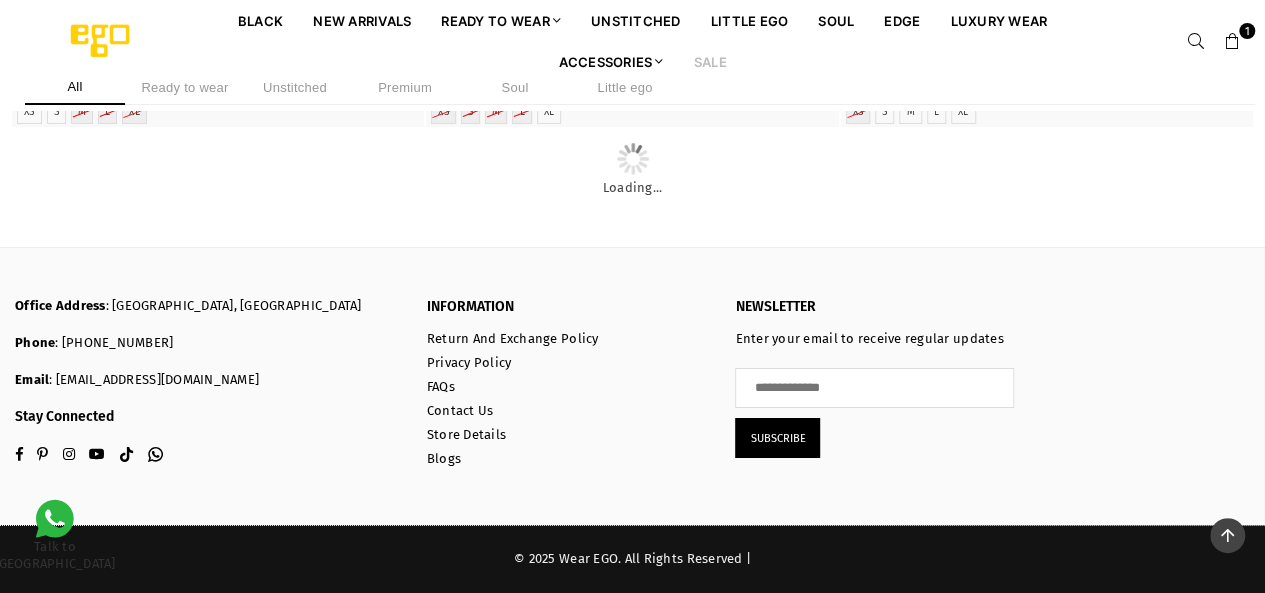scroll, scrollTop: 4522, scrollLeft: 0, axis: vertical 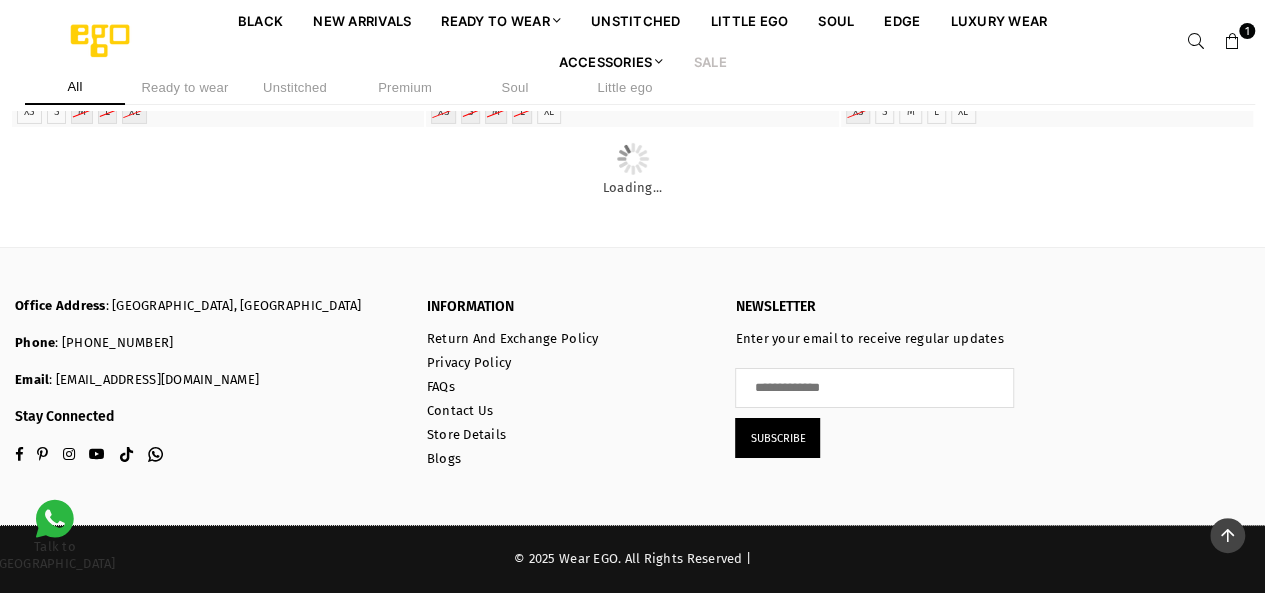 click at bounding box center [1047, -1] 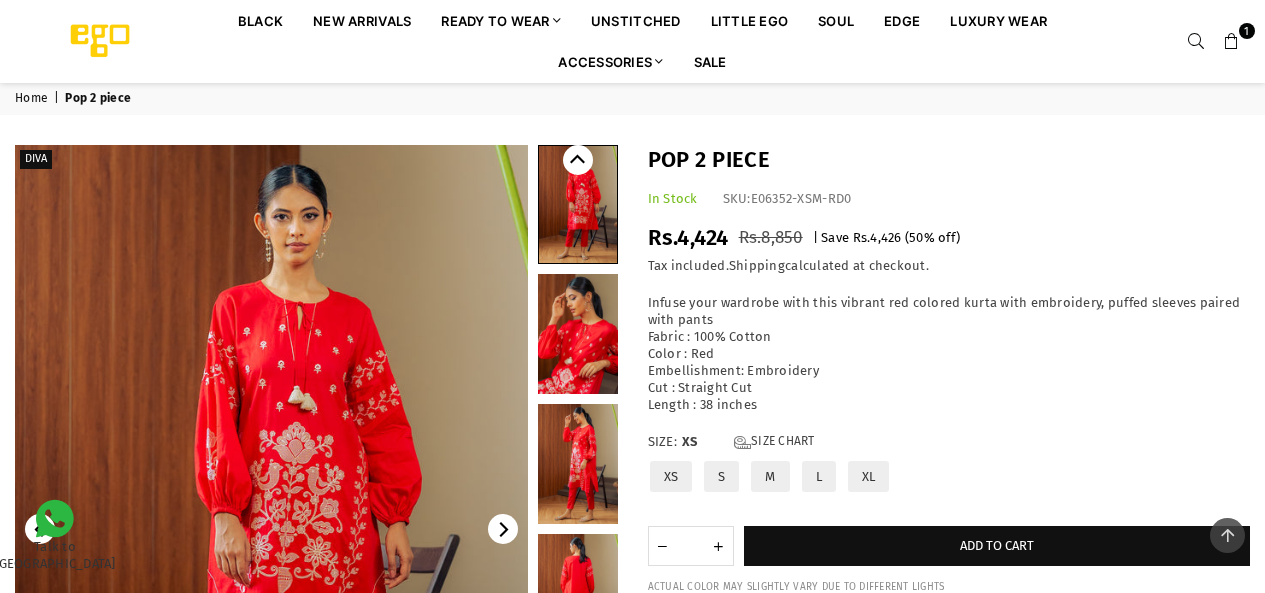 scroll, scrollTop: 282, scrollLeft: 0, axis: vertical 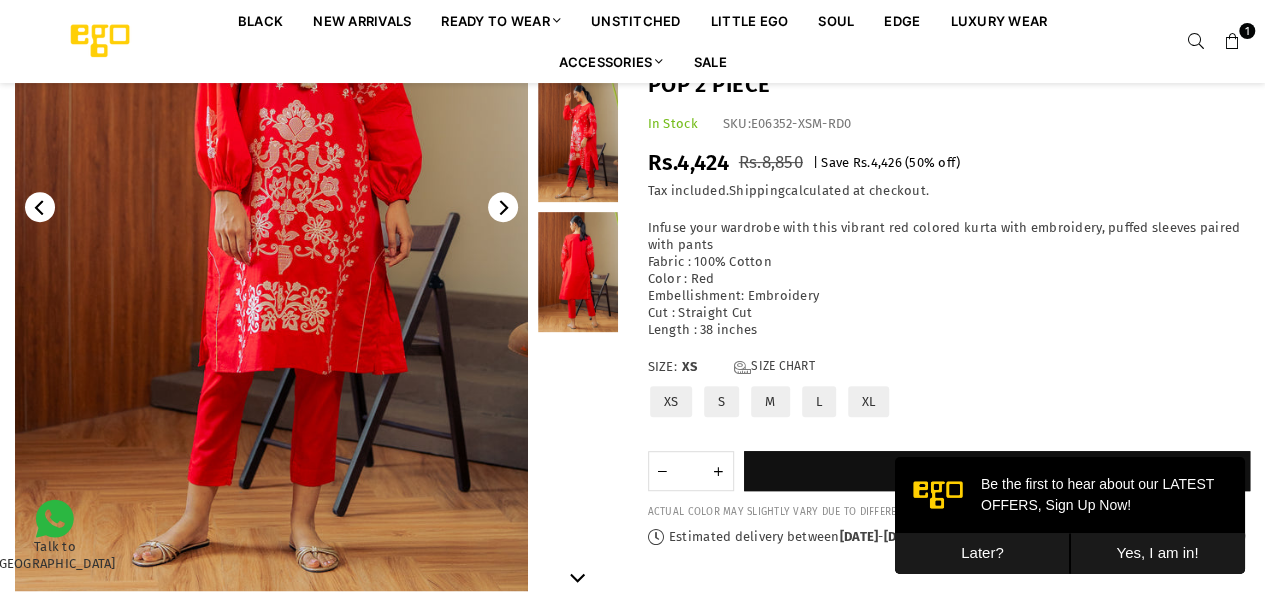 click on "M" at bounding box center [770, 401] 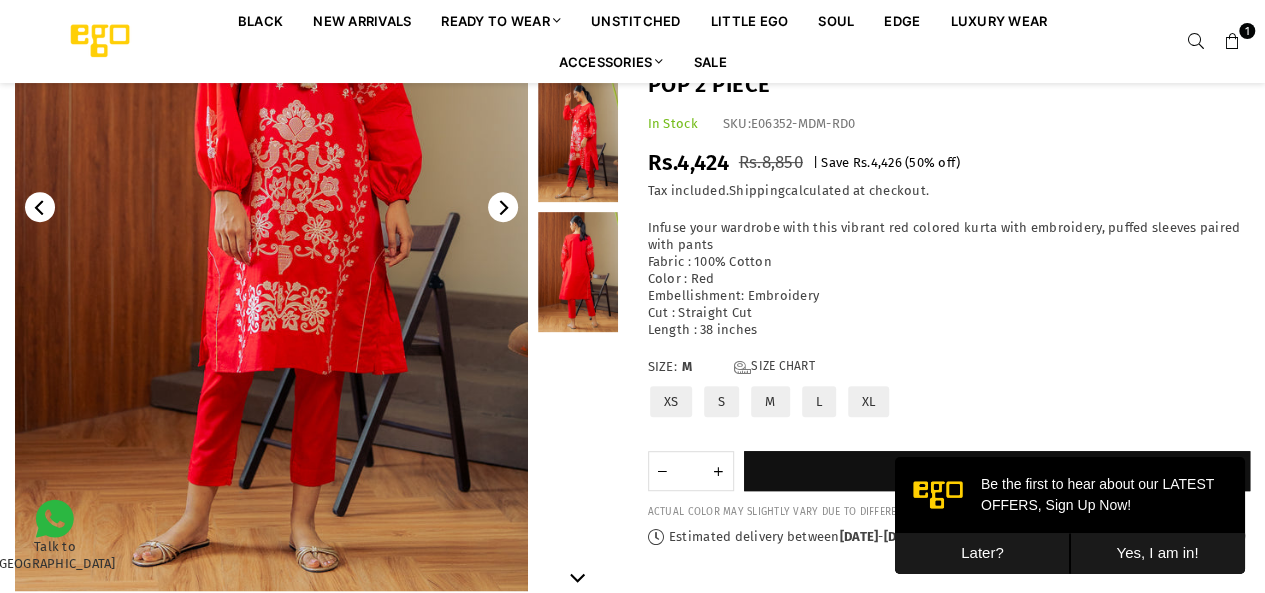 click on "M" at bounding box center [770, 401] 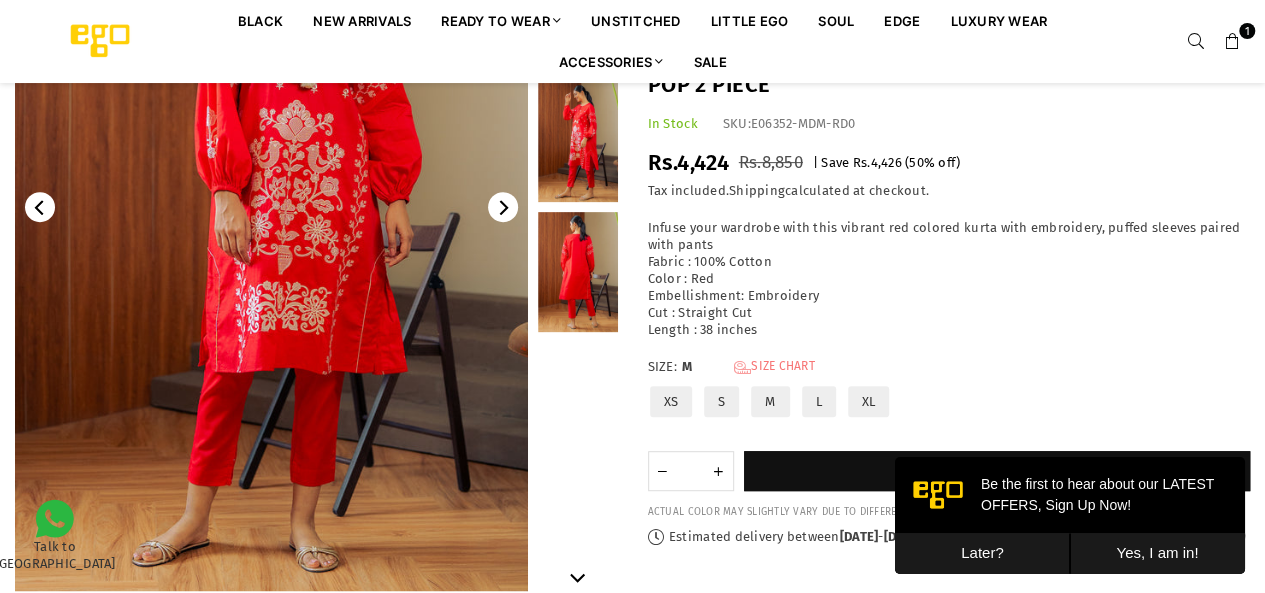 click at bounding box center (742, 367) 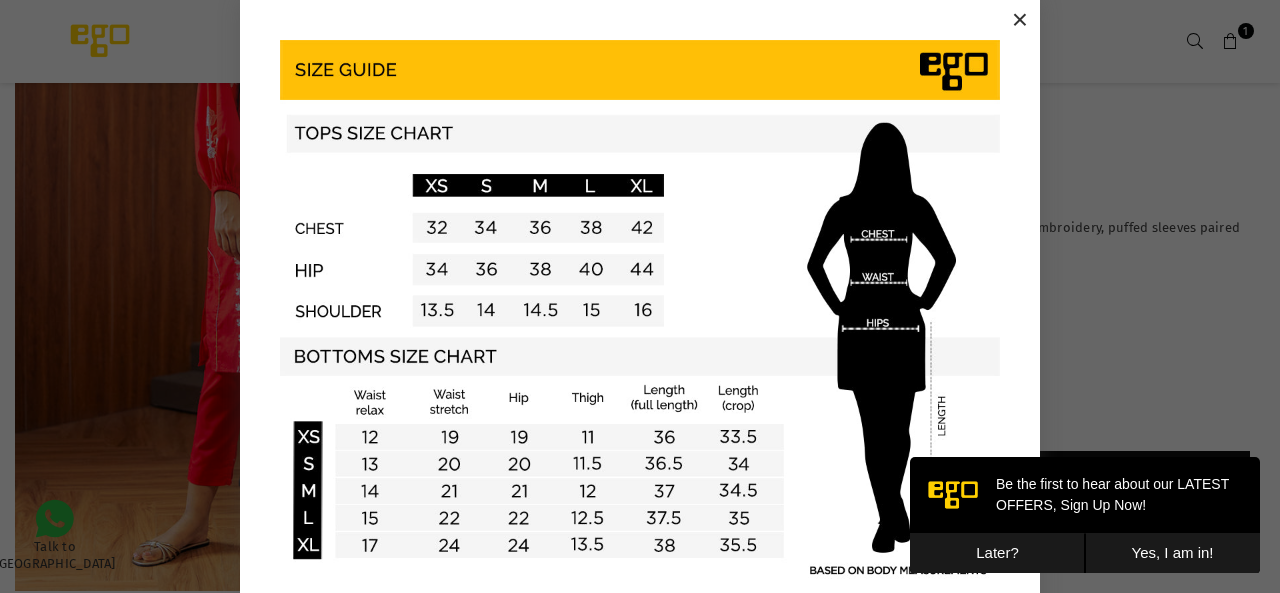 click on "×" at bounding box center [1020, 20] 